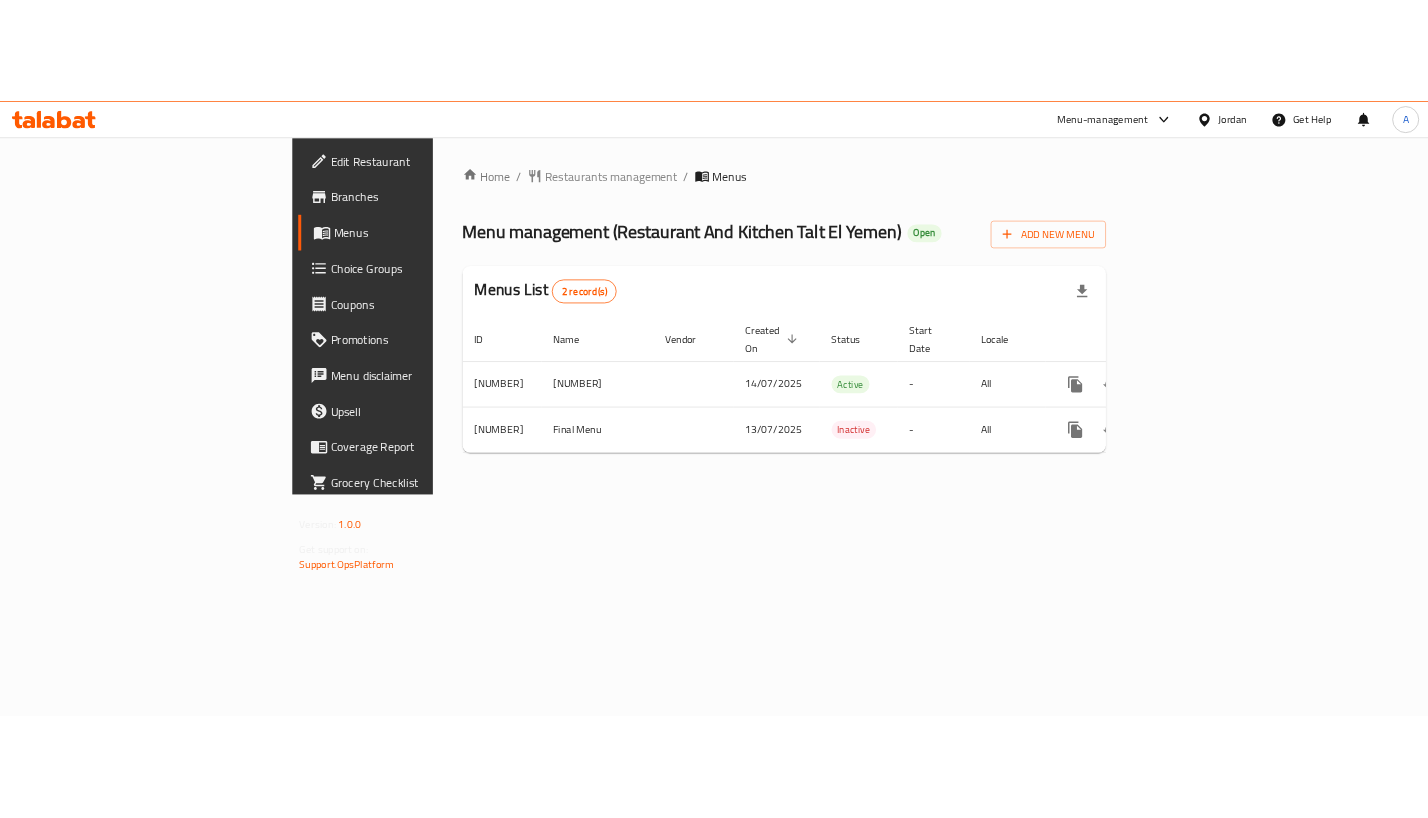 scroll, scrollTop: 0, scrollLeft: 0, axis: both 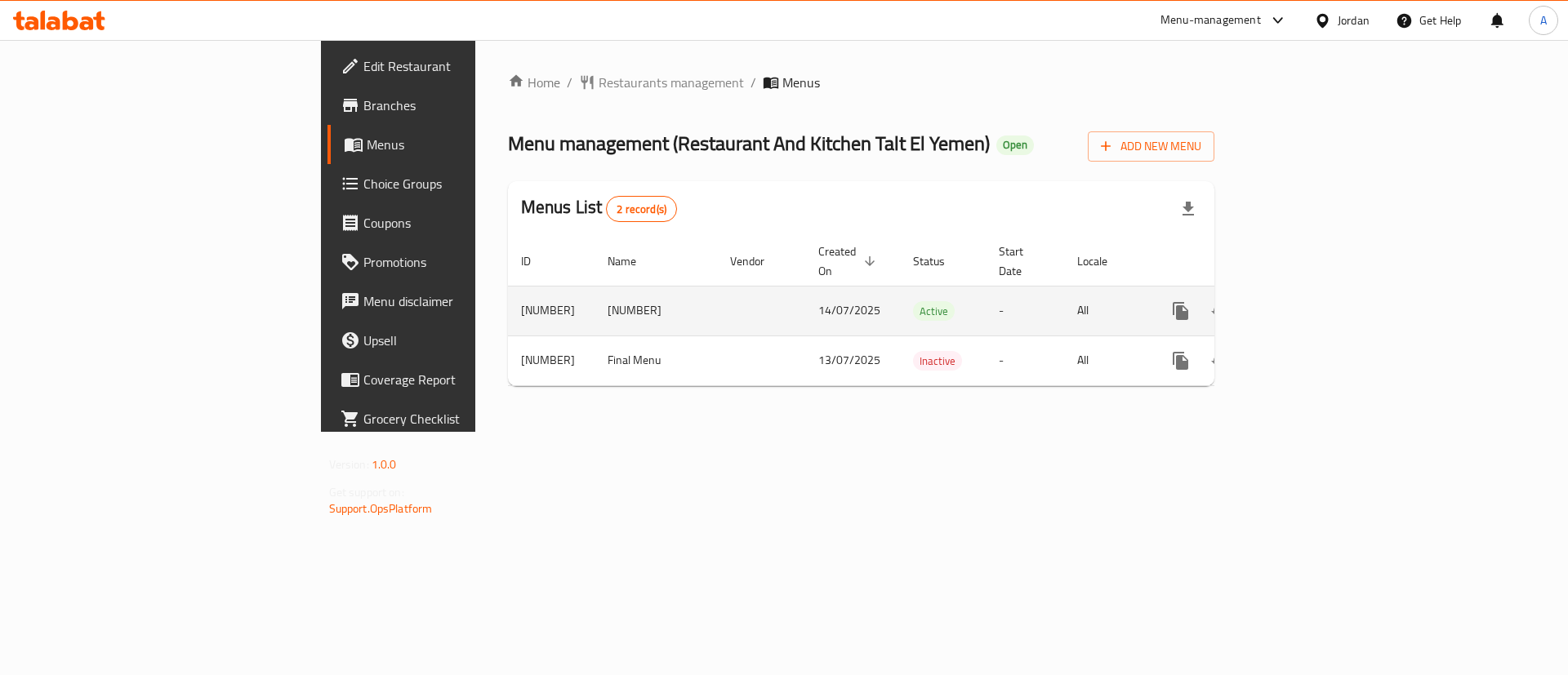 click at bounding box center (1240, 310) 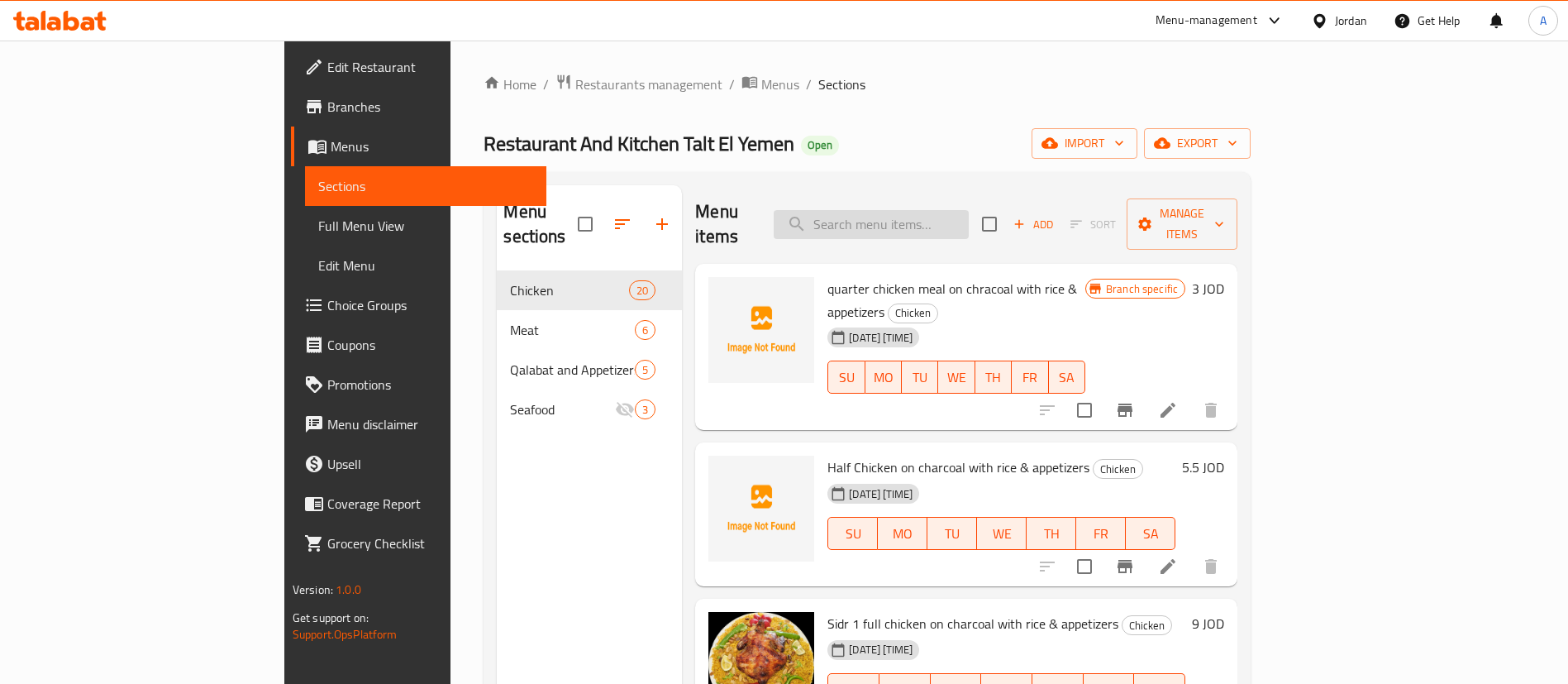 click at bounding box center [871, 224] 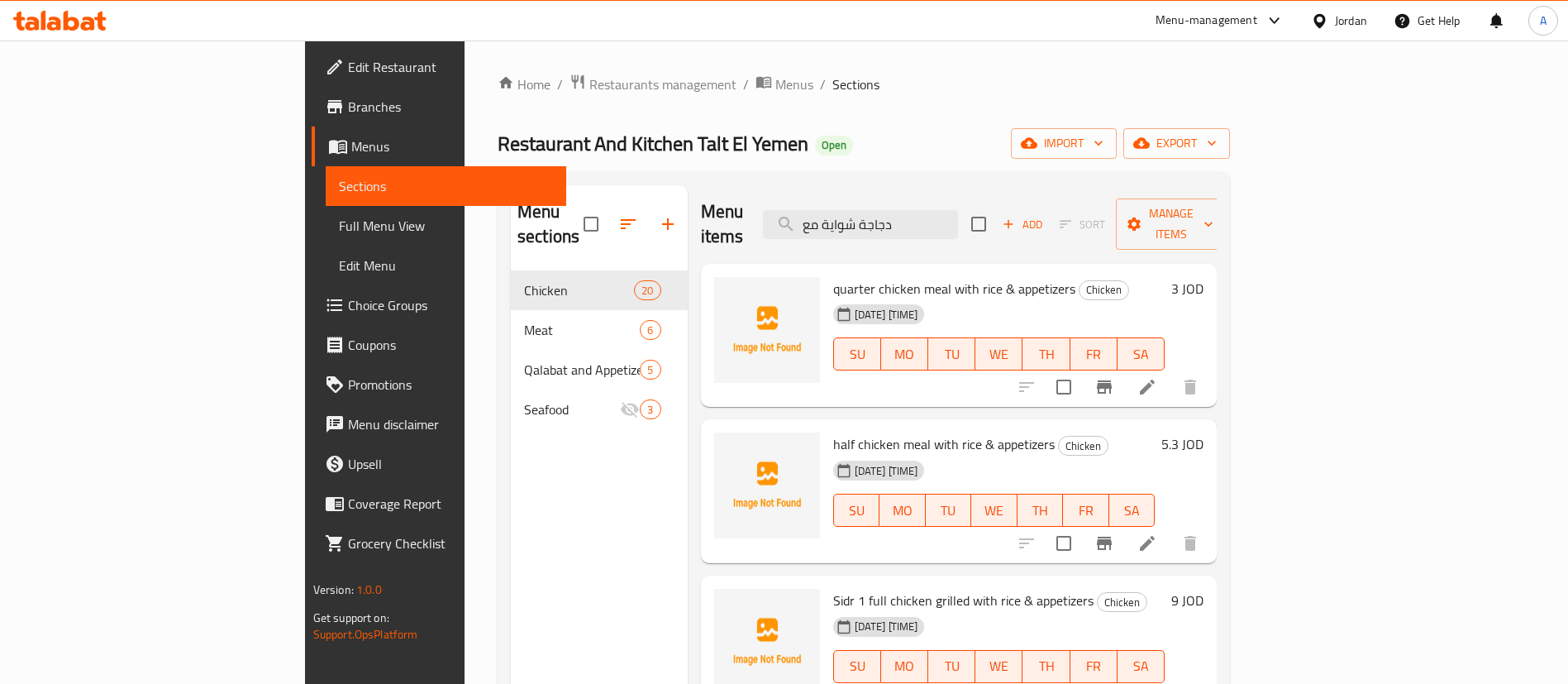 type on "دجاجة شواية مع" 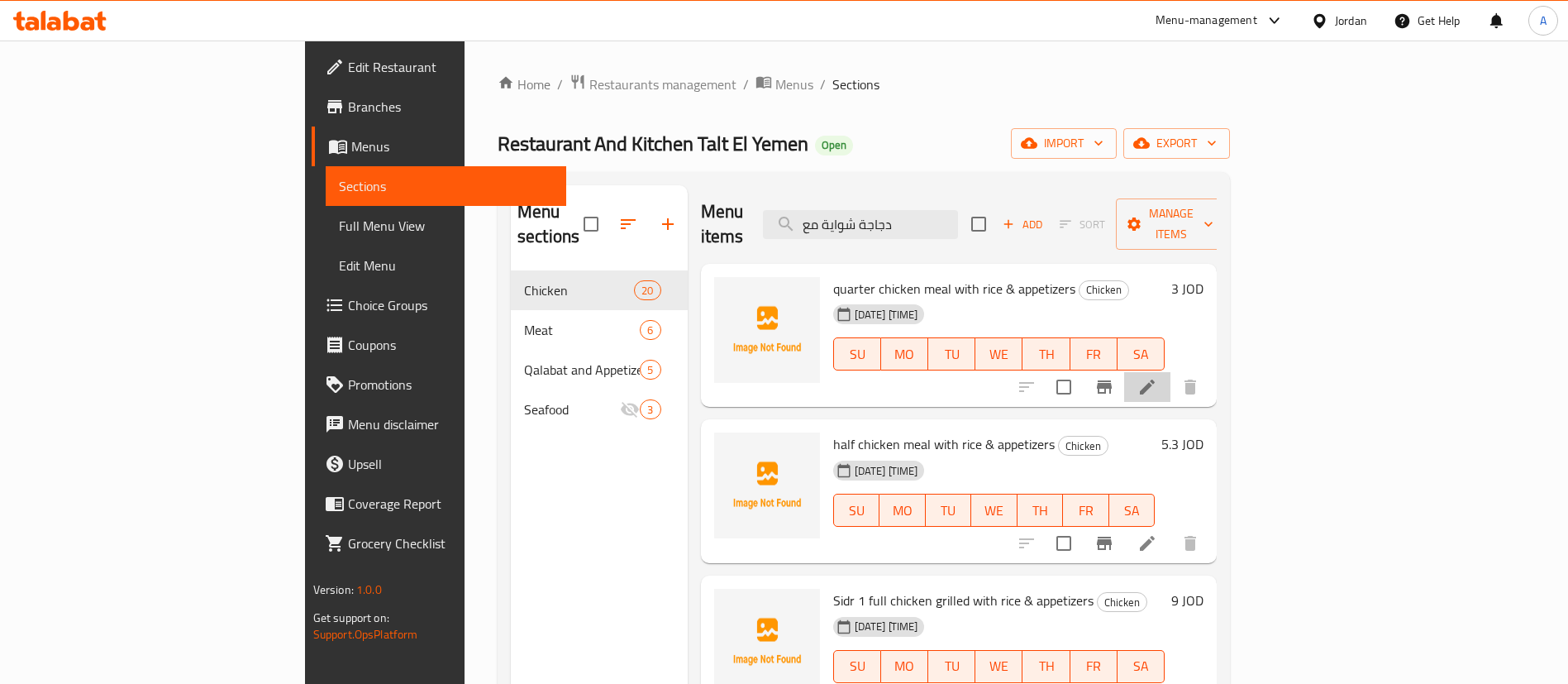 click 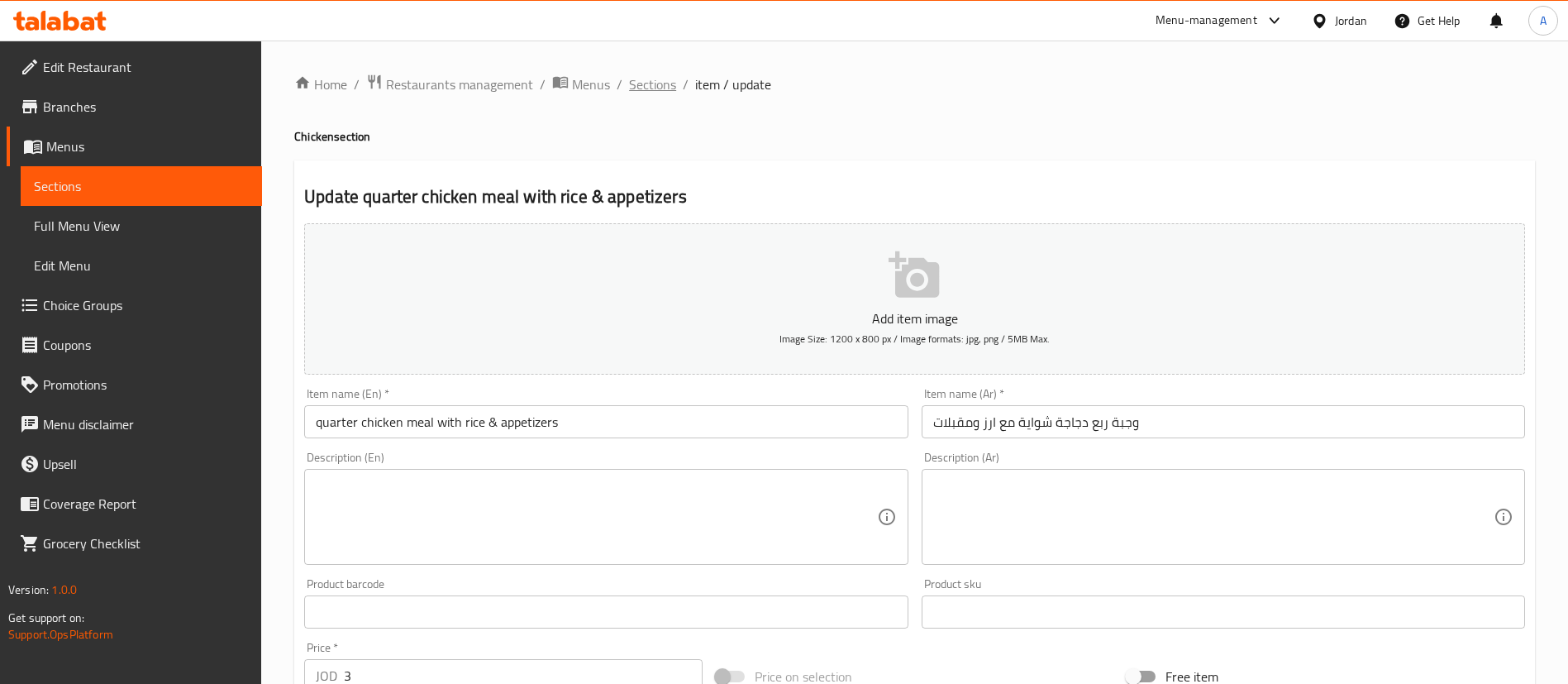 click on "Sections" at bounding box center [652, 84] 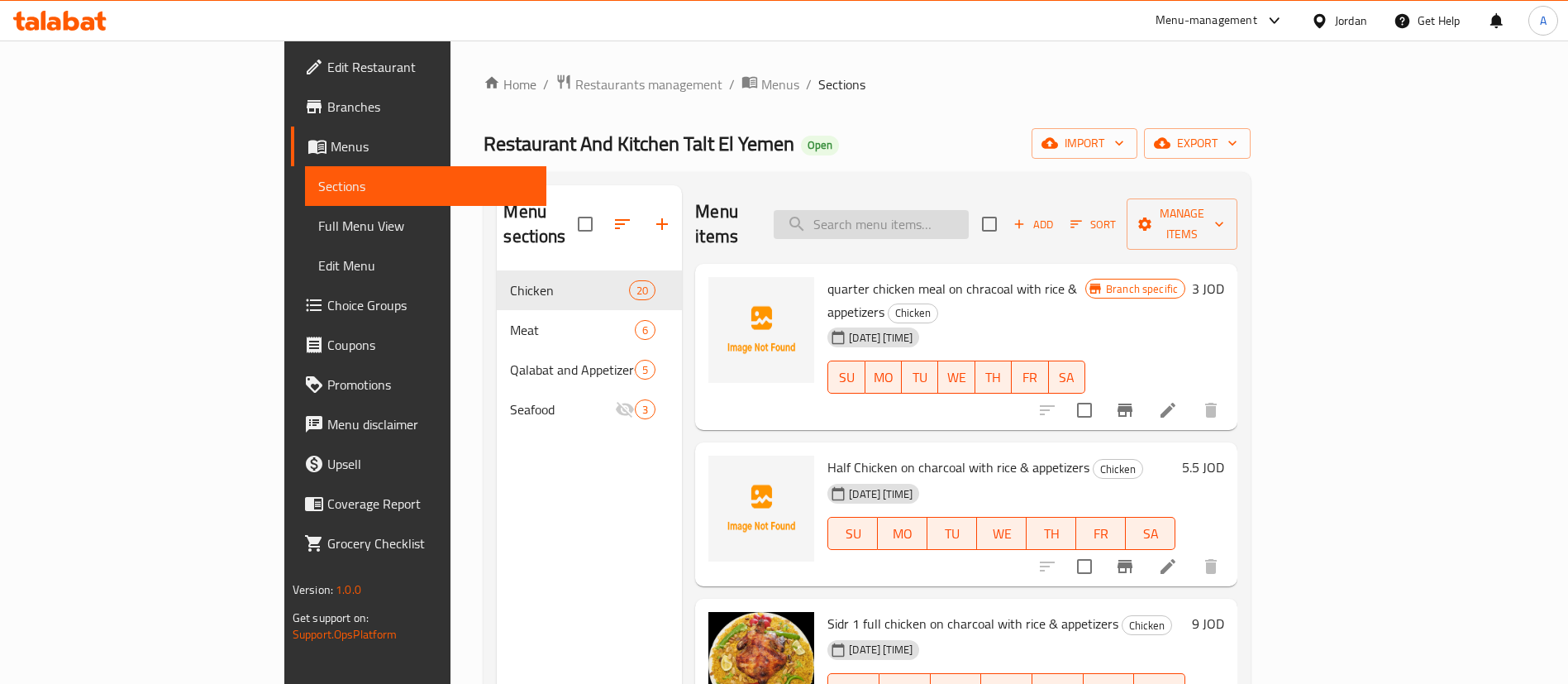 click at bounding box center [871, 224] 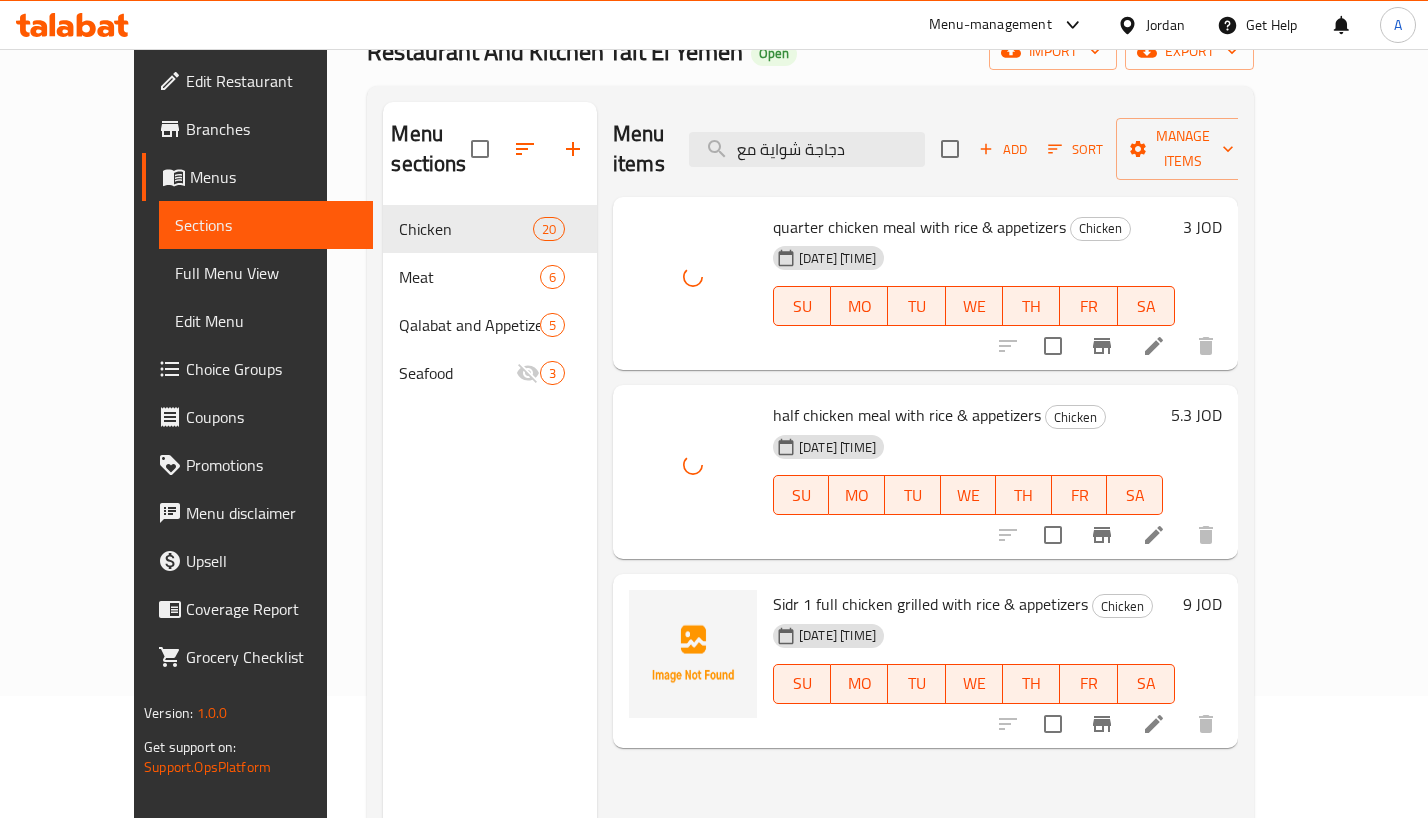 scroll, scrollTop: 150, scrollLeft: 0, axis: vertical 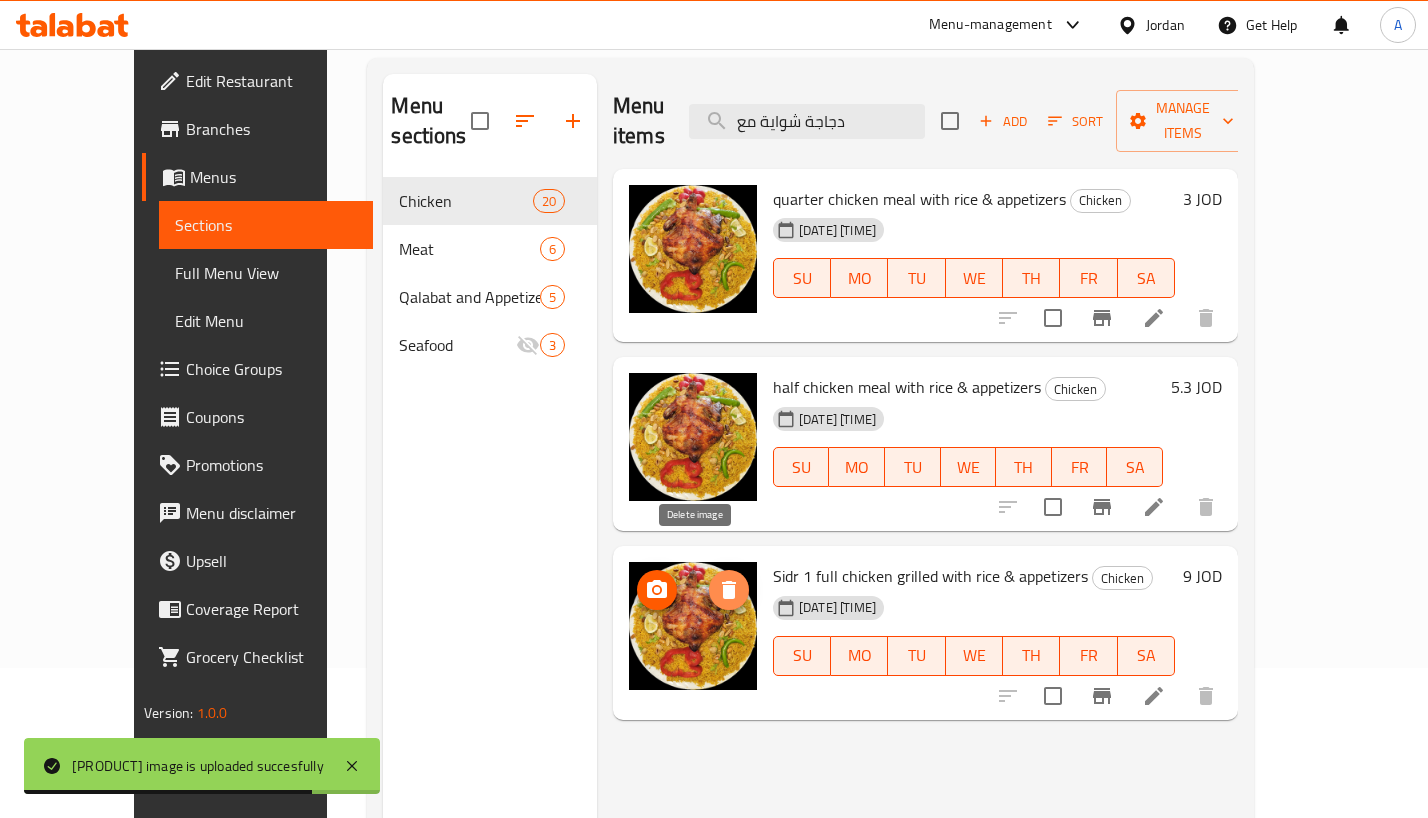 click 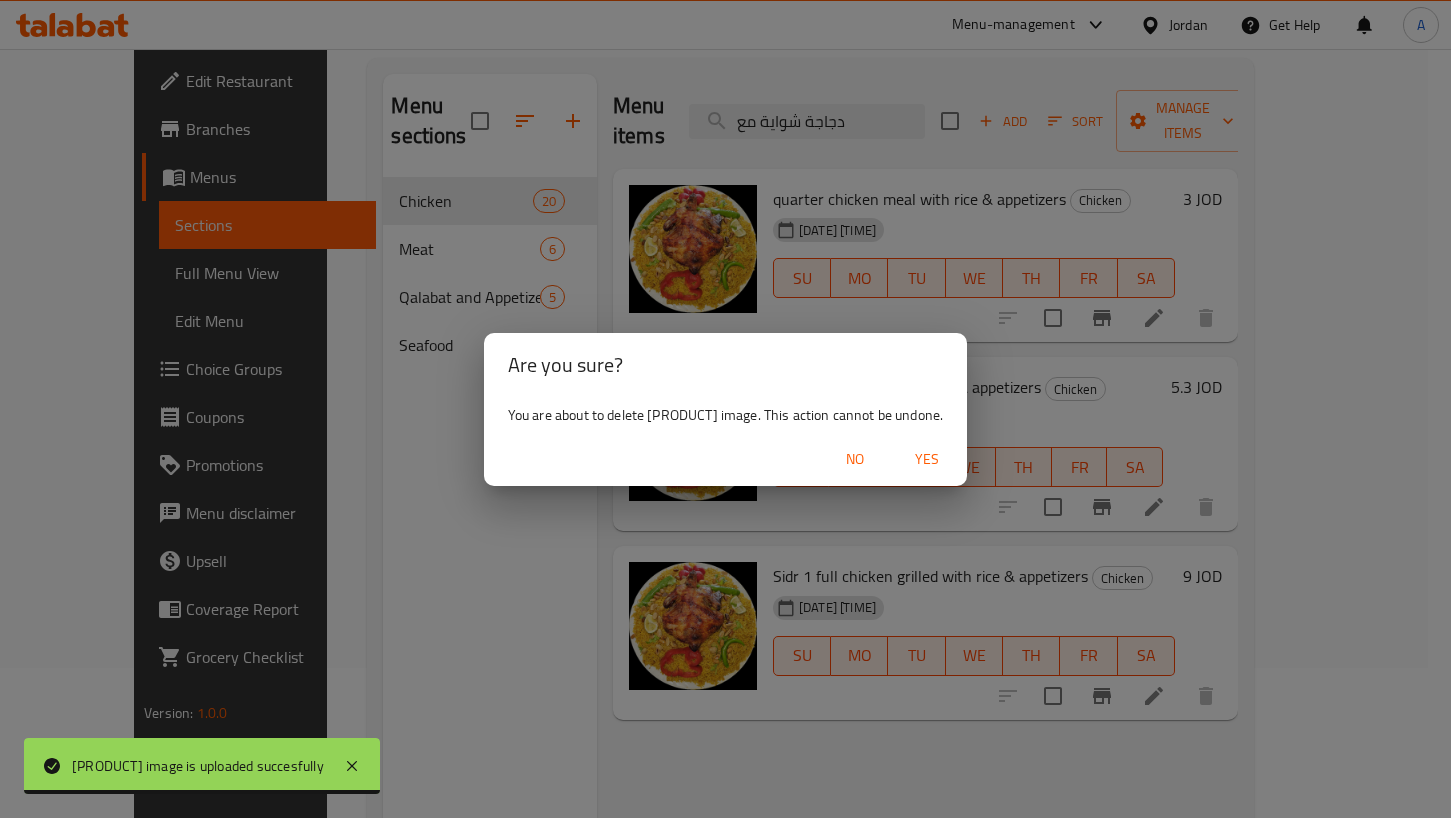 click on "No" at bounding box center [855, 459] 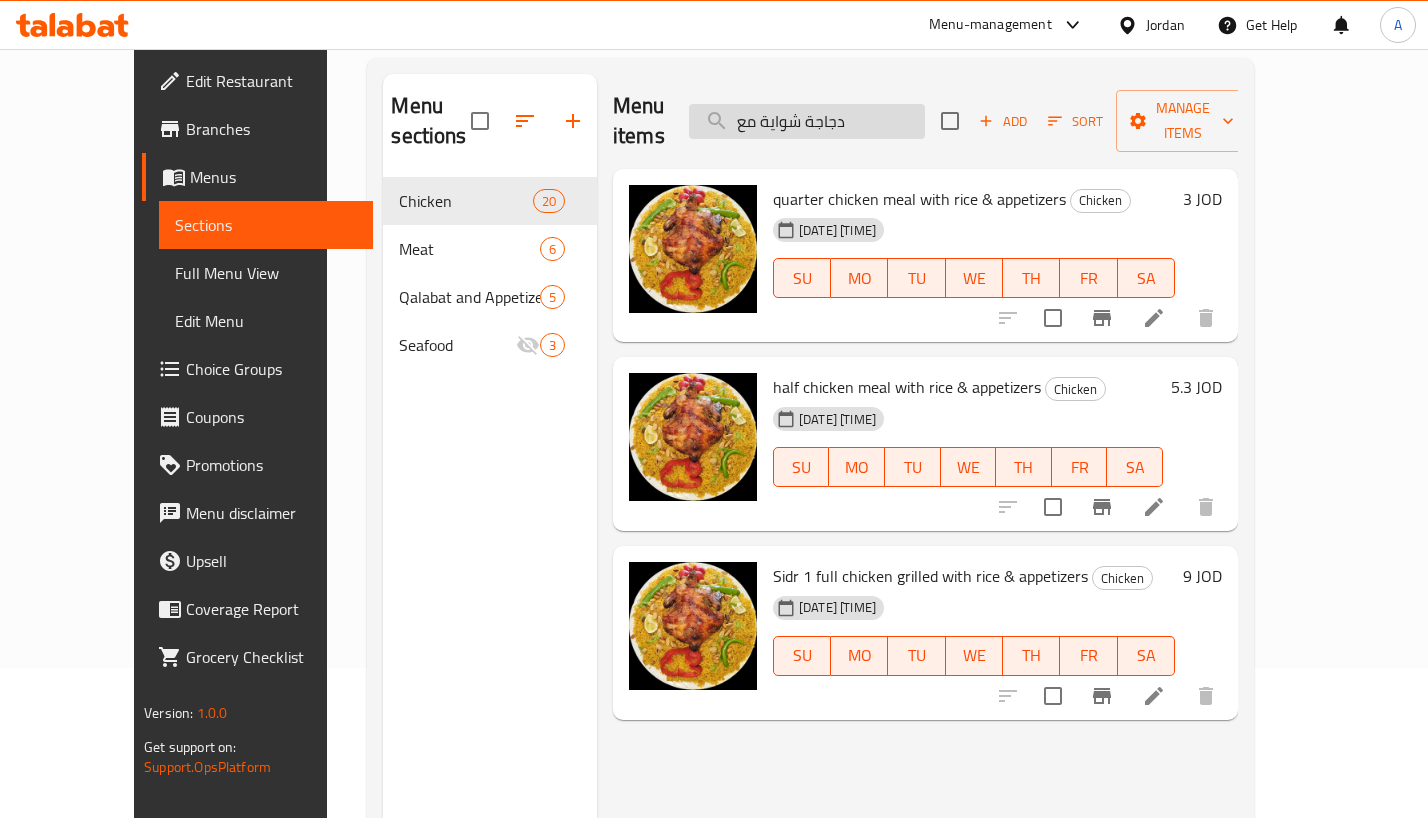 click on "دجاجة شواية مع" at bounding box center (807, 121) 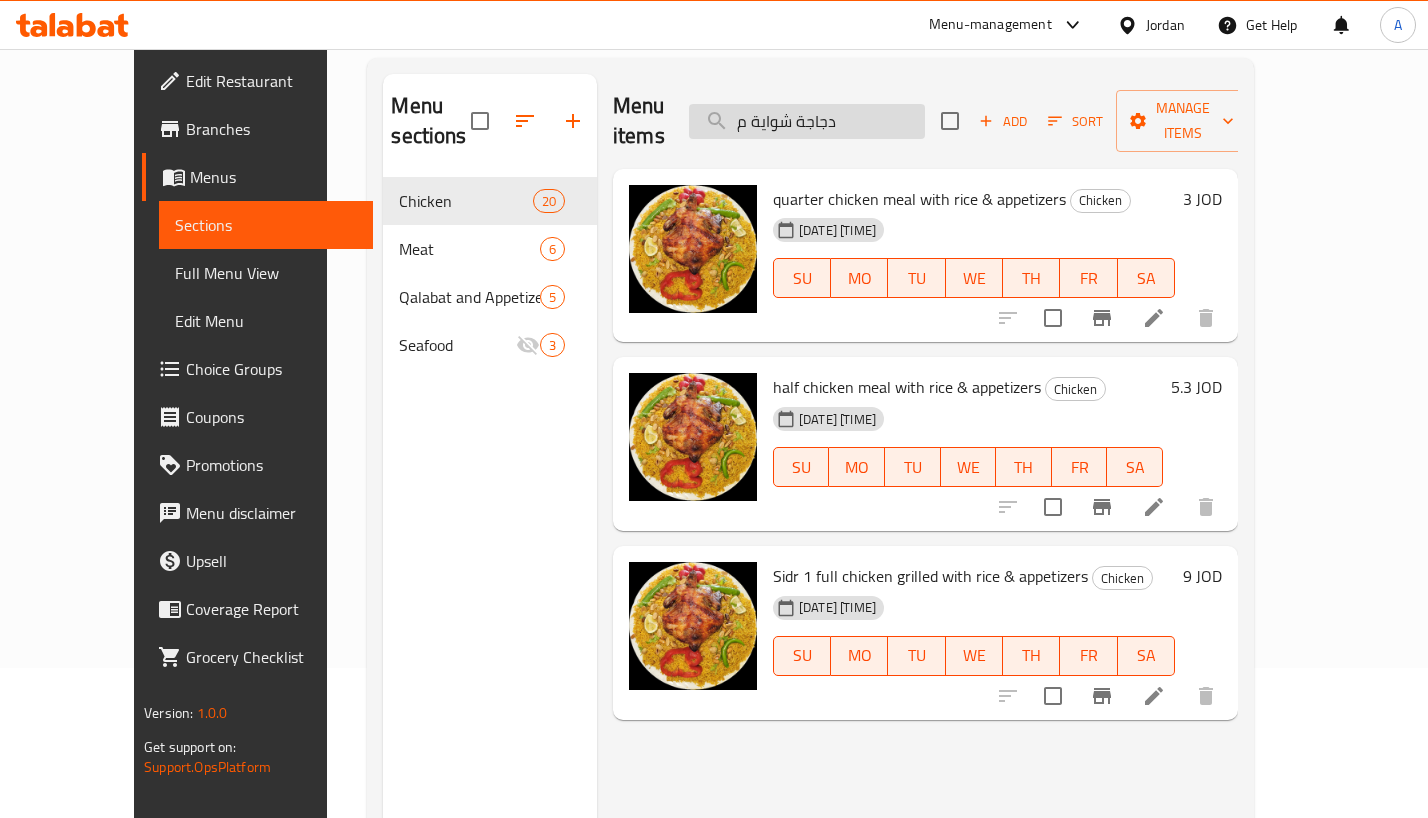 click on "دجاجة شواية م" at bounding box center [807, 121] 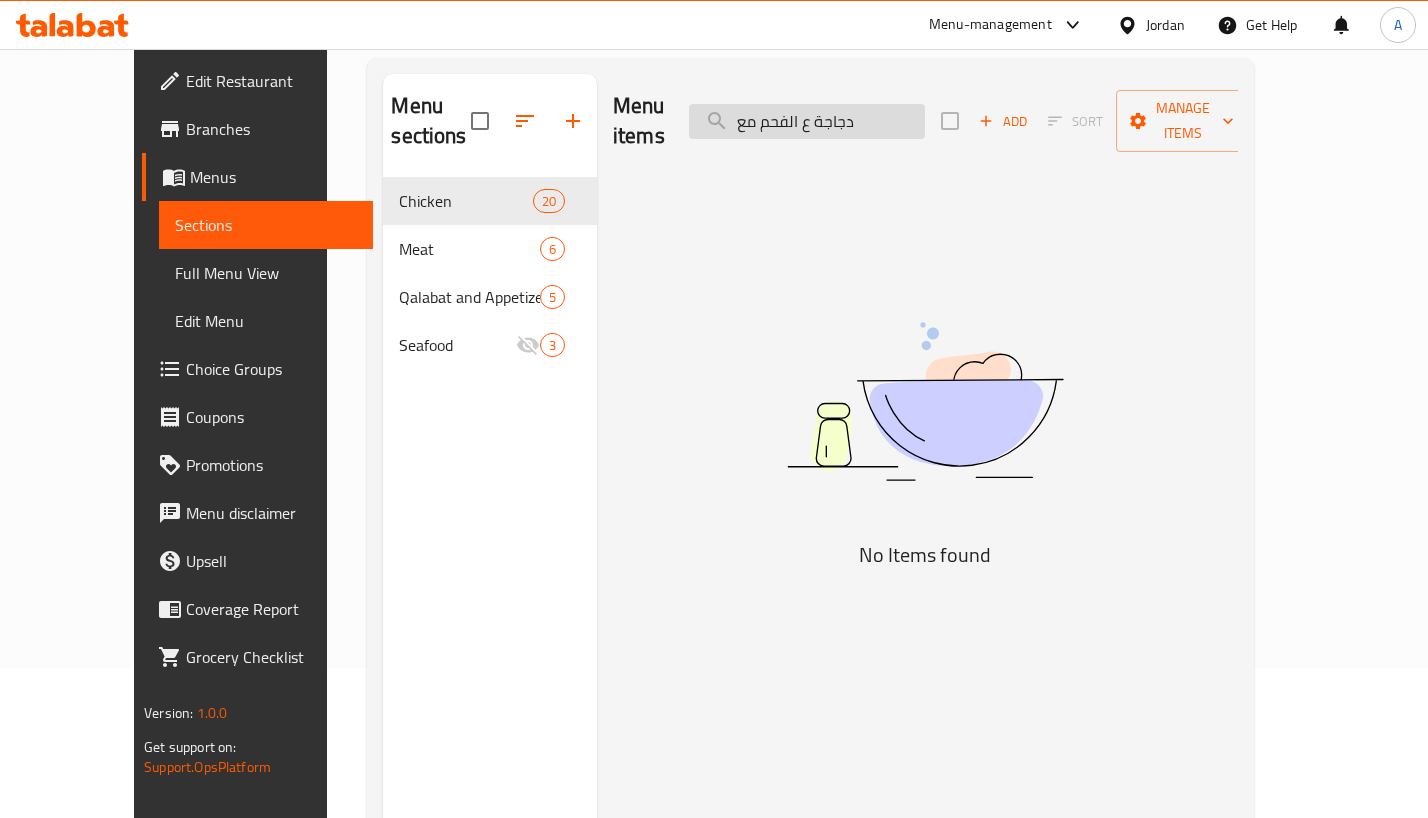 click on "دجاجة ع الفحم مع" at bounding box center [807, 121] 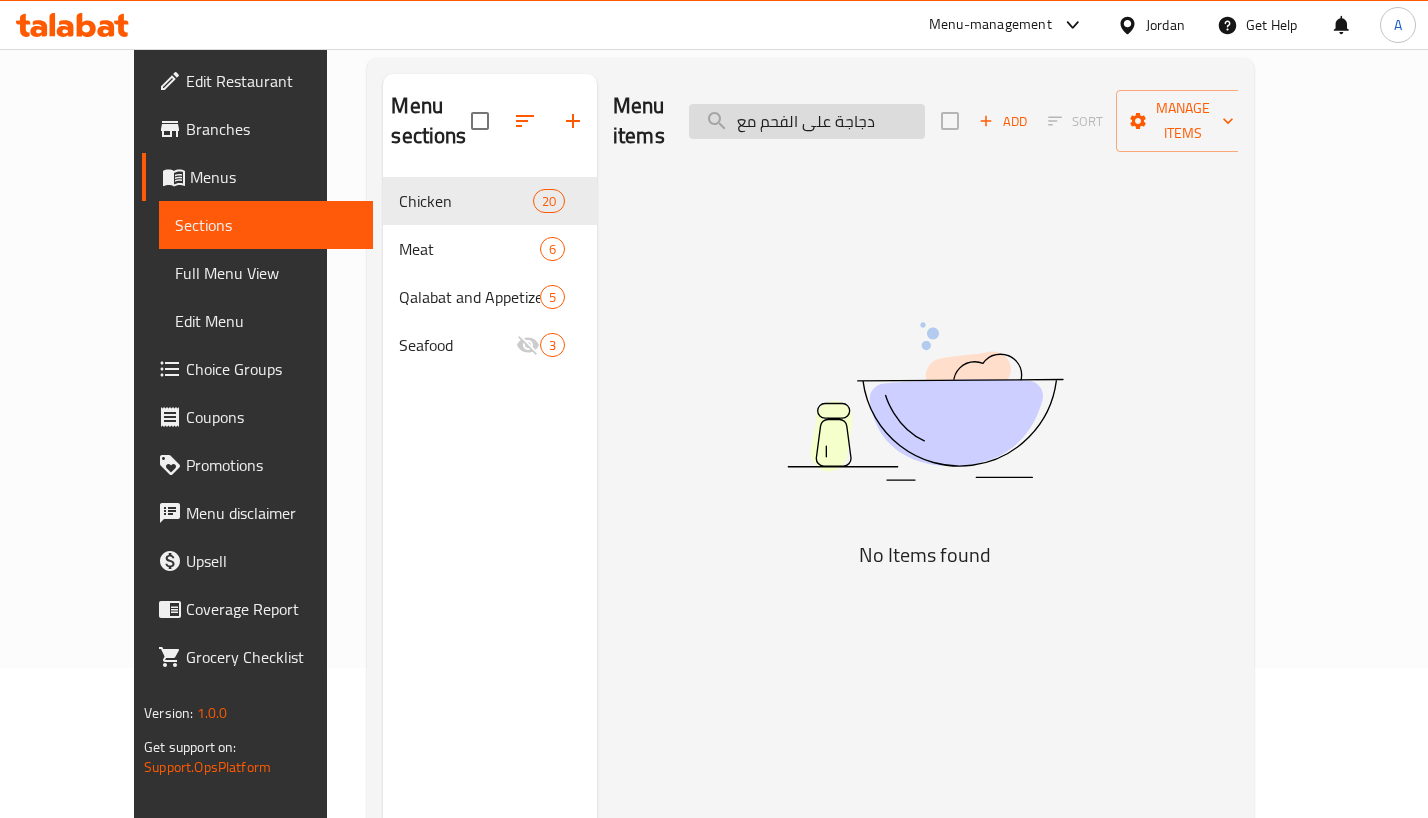 click on "دجاجة على الفحم مع" at bounding box center [807, 121] 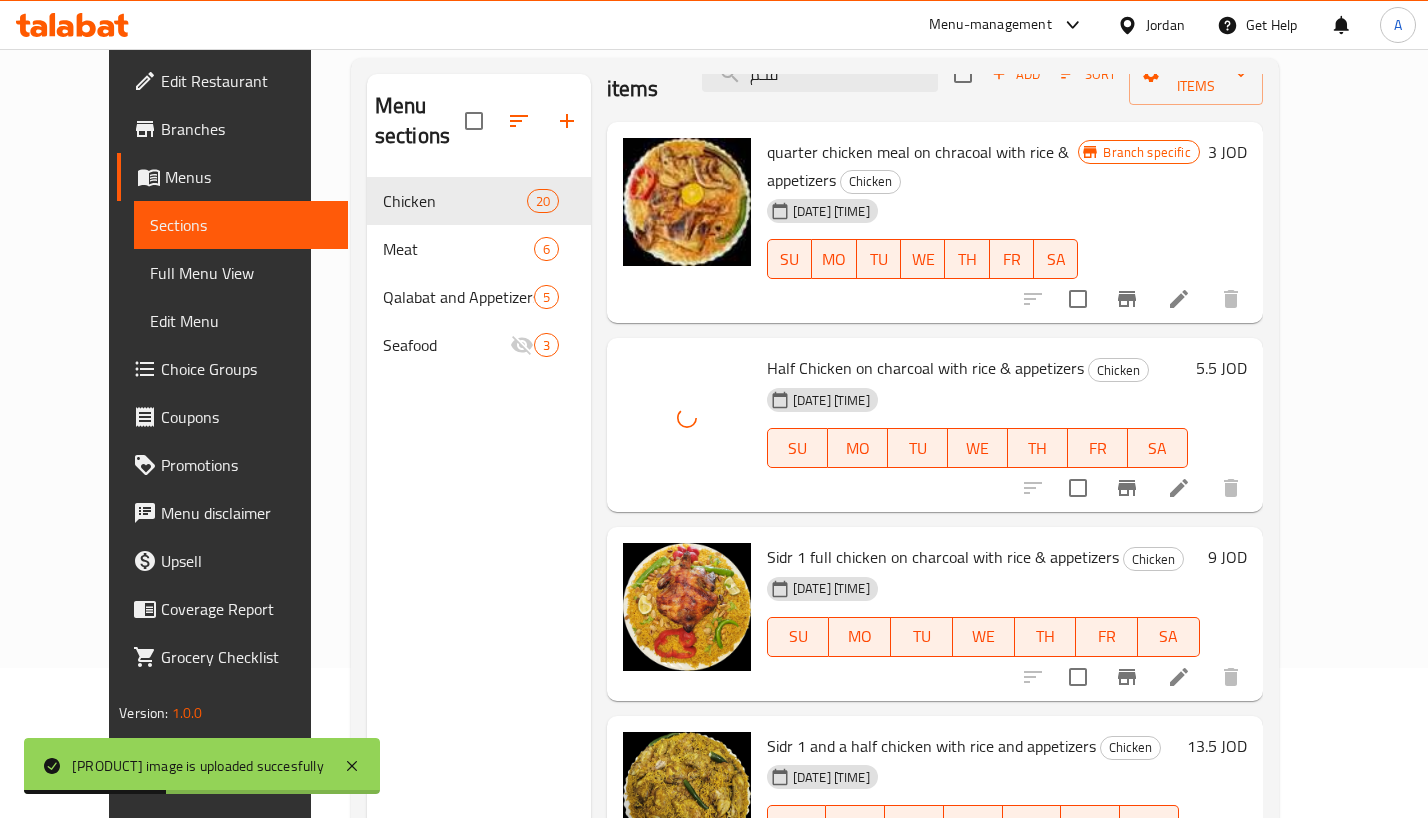 scroll, scrollTop: 0, scrollLeft: 0, axis: both 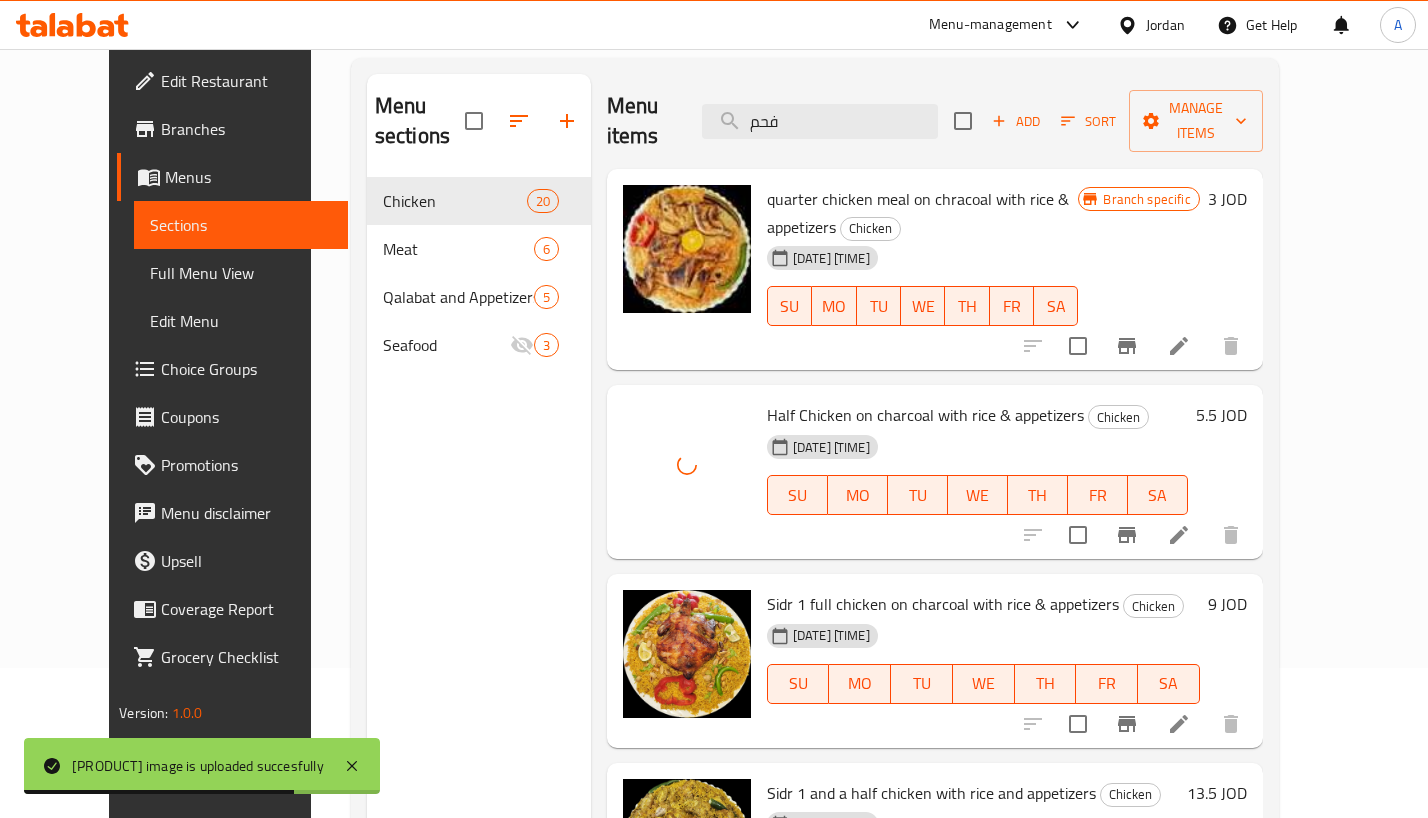 drag, startPoint x: 863, startPoint y: 118, endPoint x: 640, endPoint y: 132, distance: 223.43903 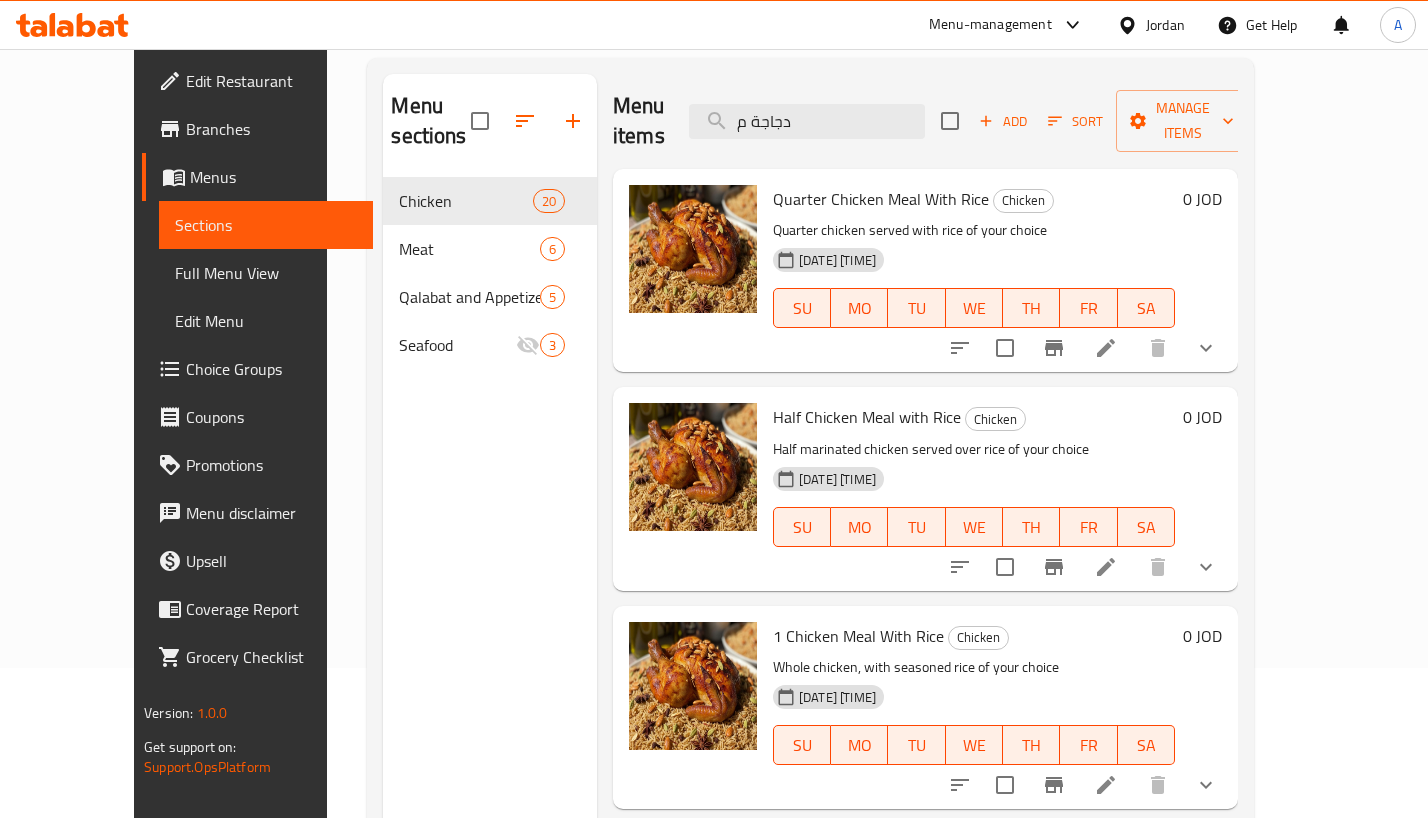 drag, startPoint x: 916, startPoint y: 116, endPoint x: 589, endPoint y: 118, distance: 327.0061 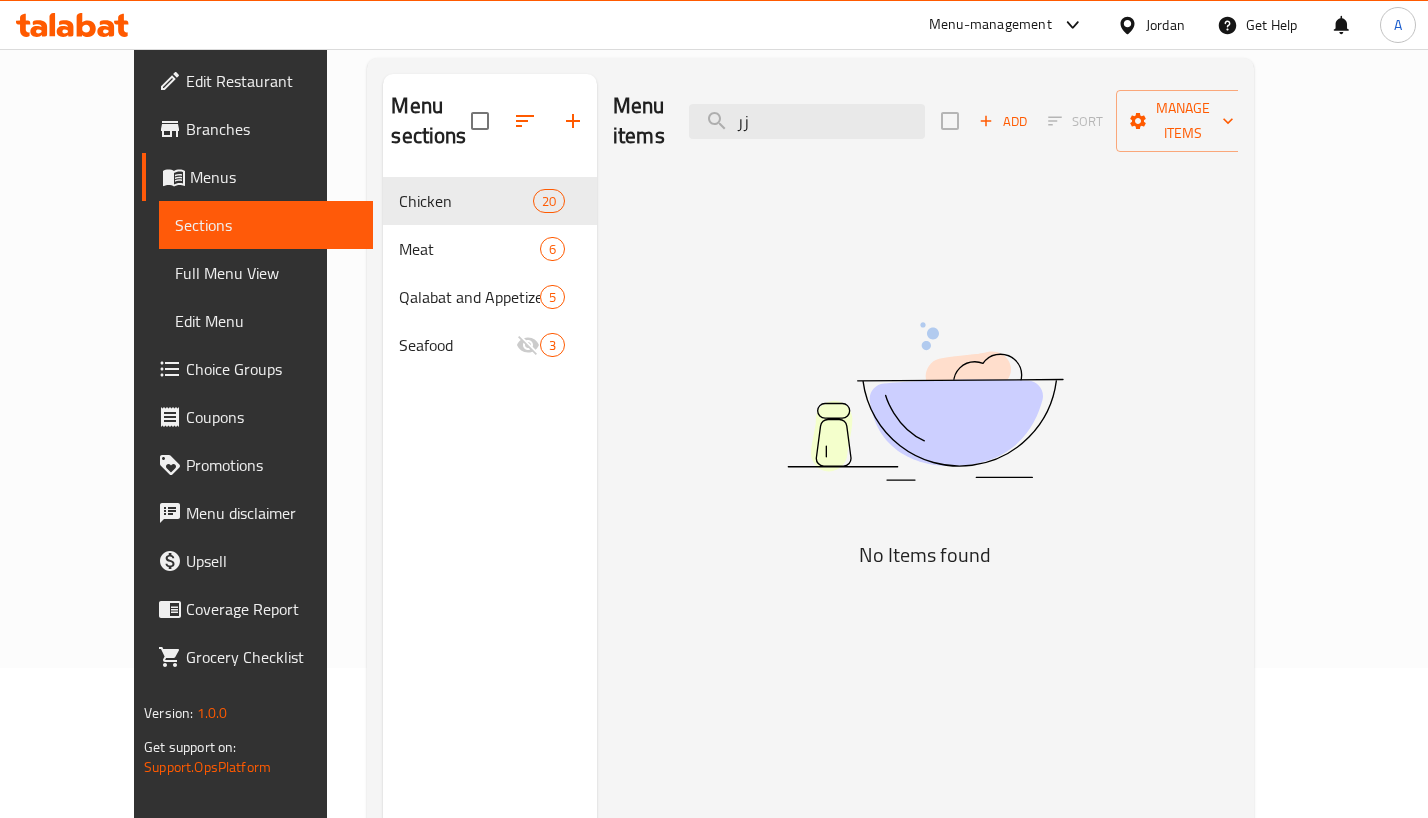 type on "ز" 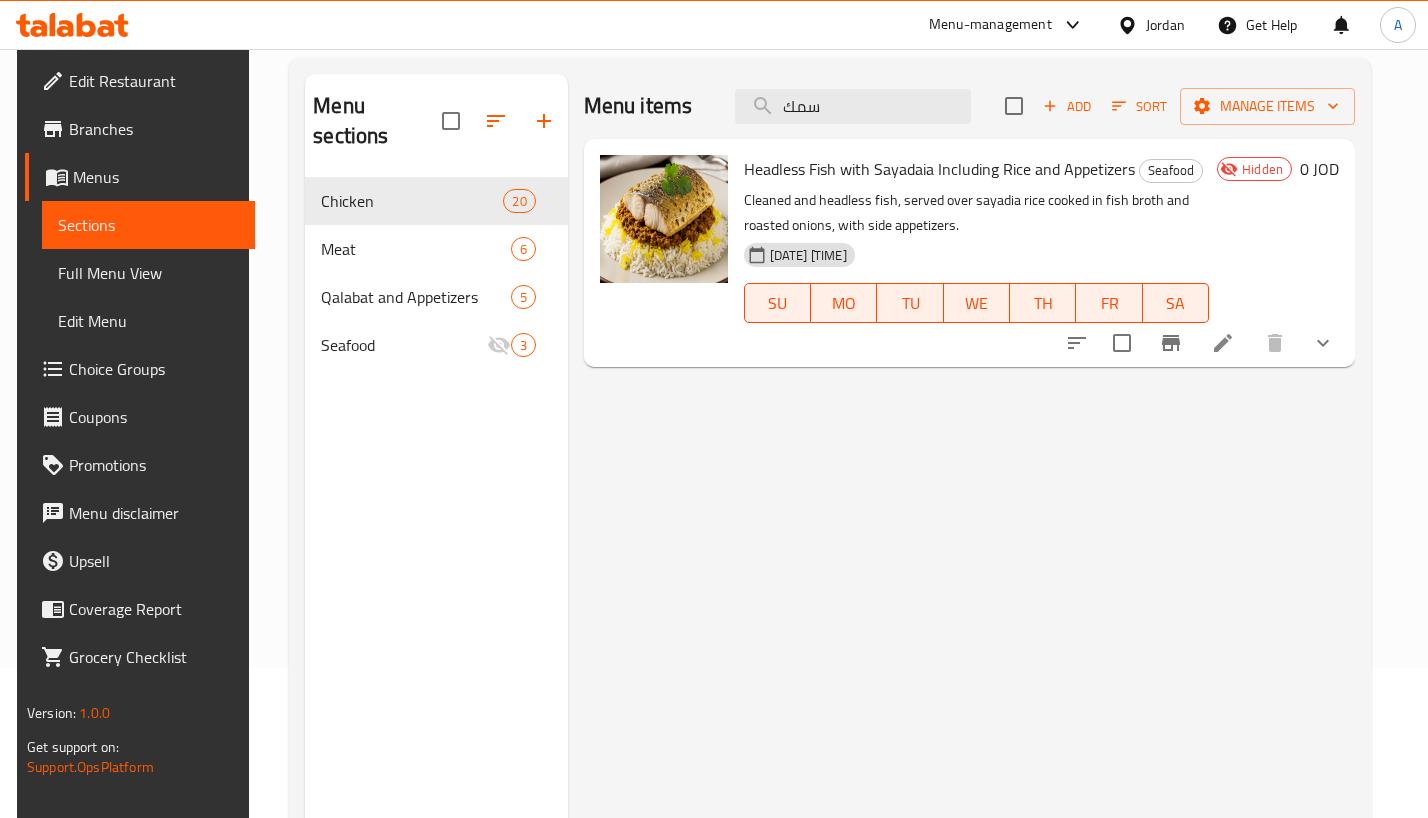 type on "سمك" 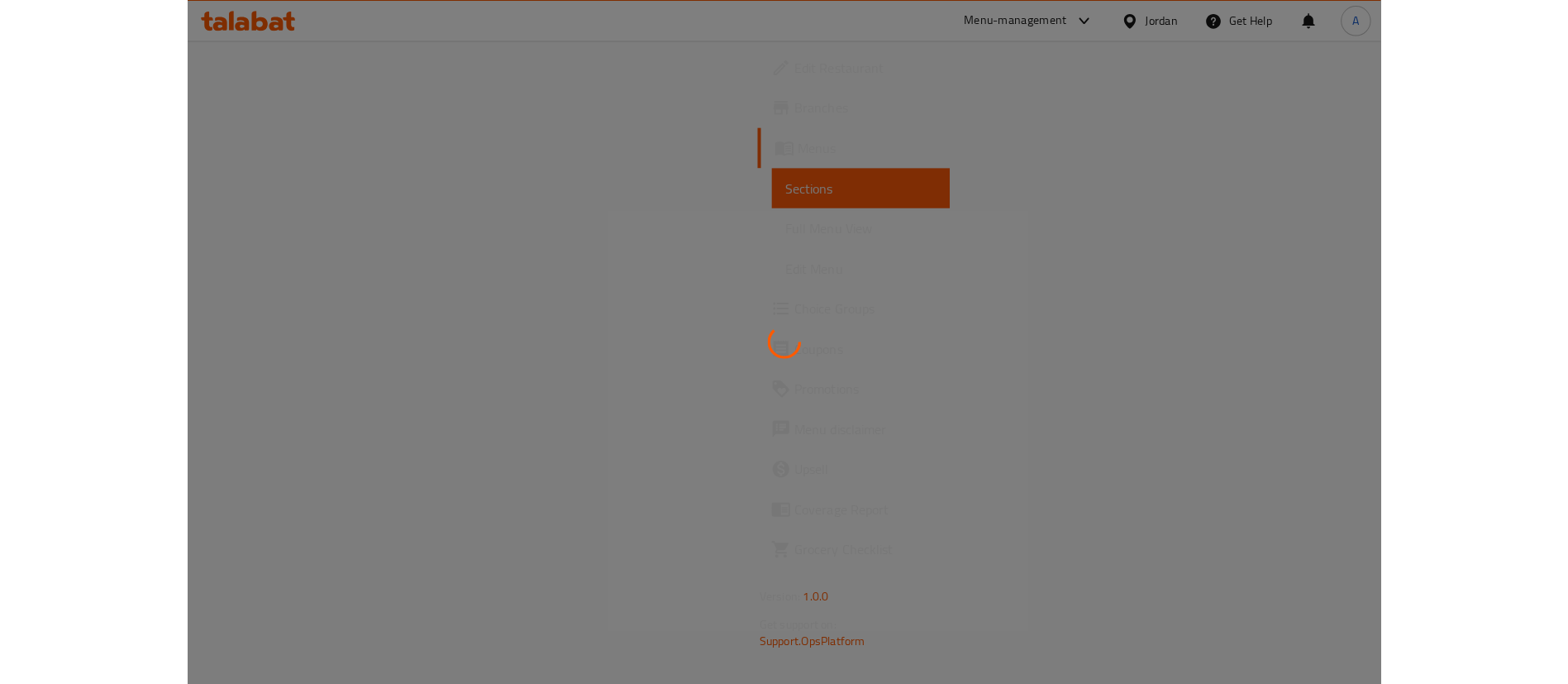 scroll, scrollTop: 0, scrollLeft: 0, axis: both 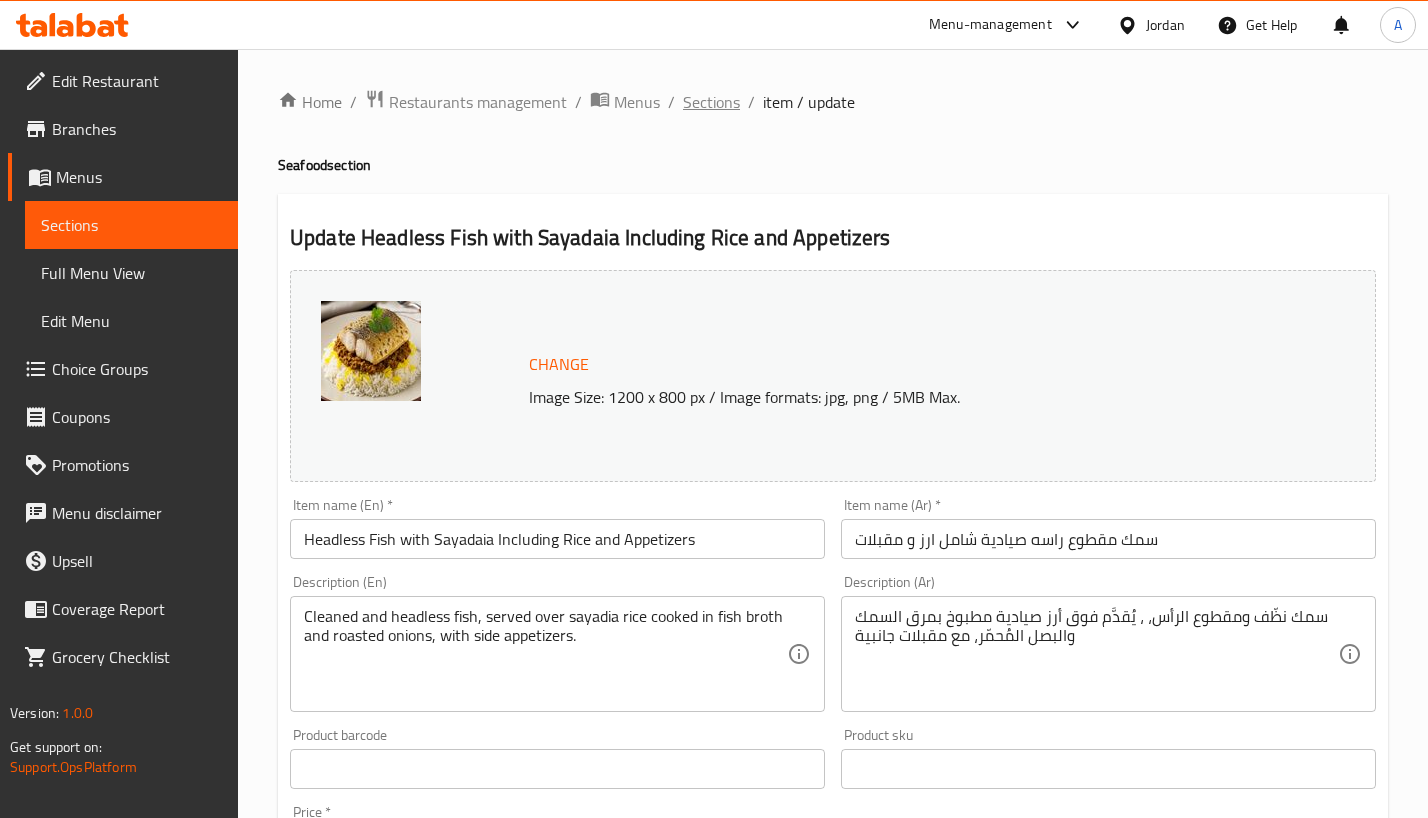 click on "Sections" at bounding box center (711, 102) 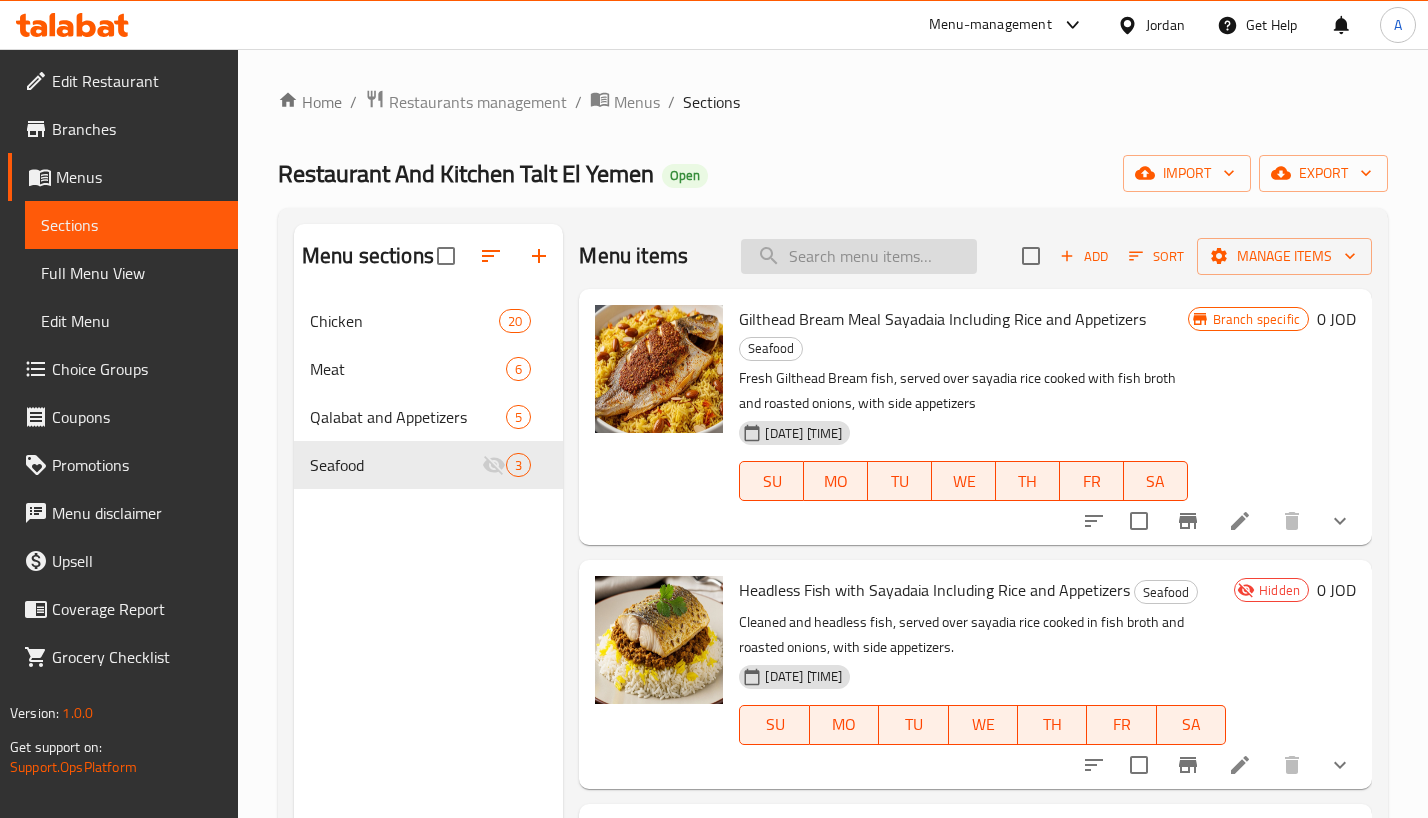click at bounding box center [859, 256] 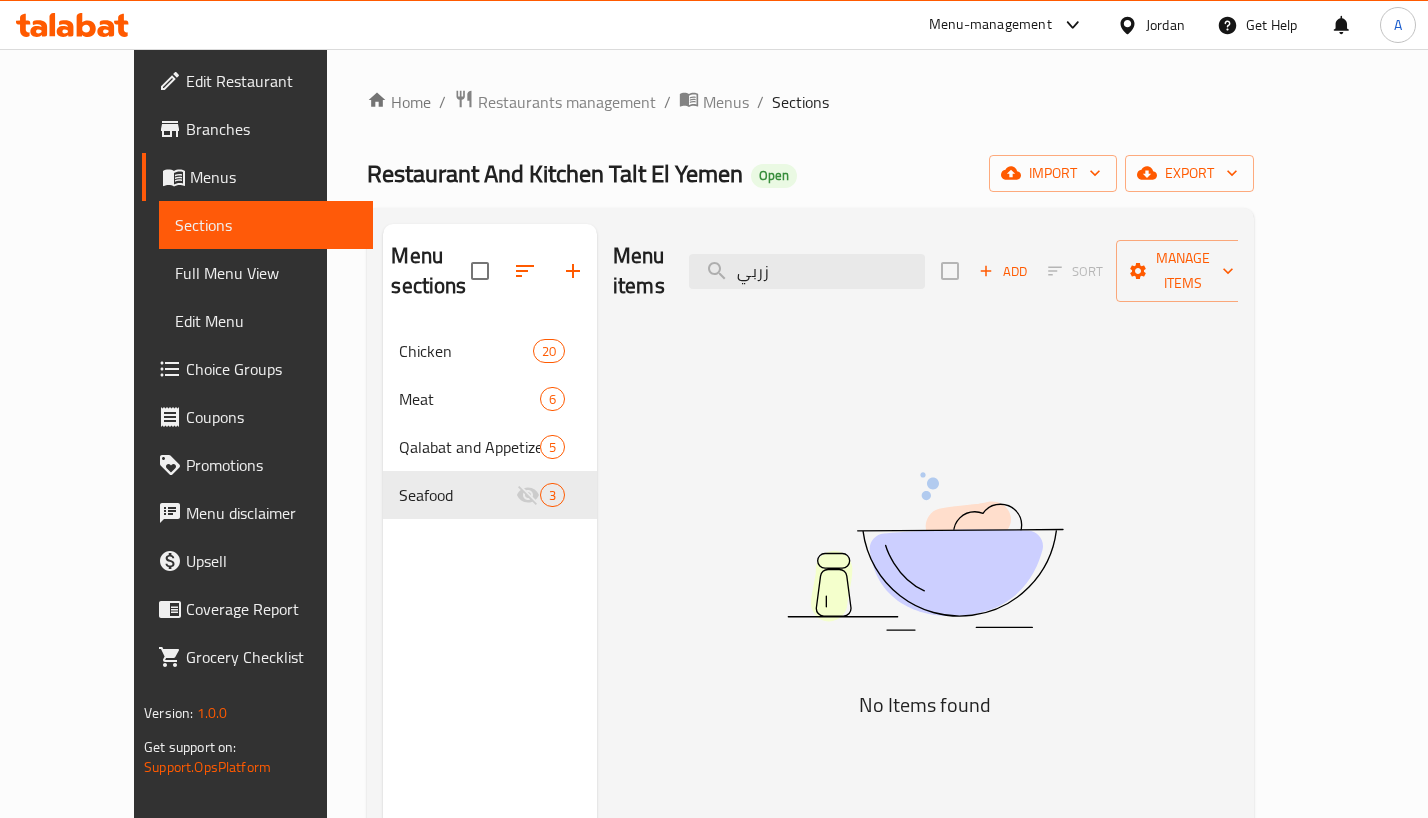 drag, startPoint x: 845, startPoint y: 251, endPoint x: 564, endPoint y: 235, distance: 281.45514 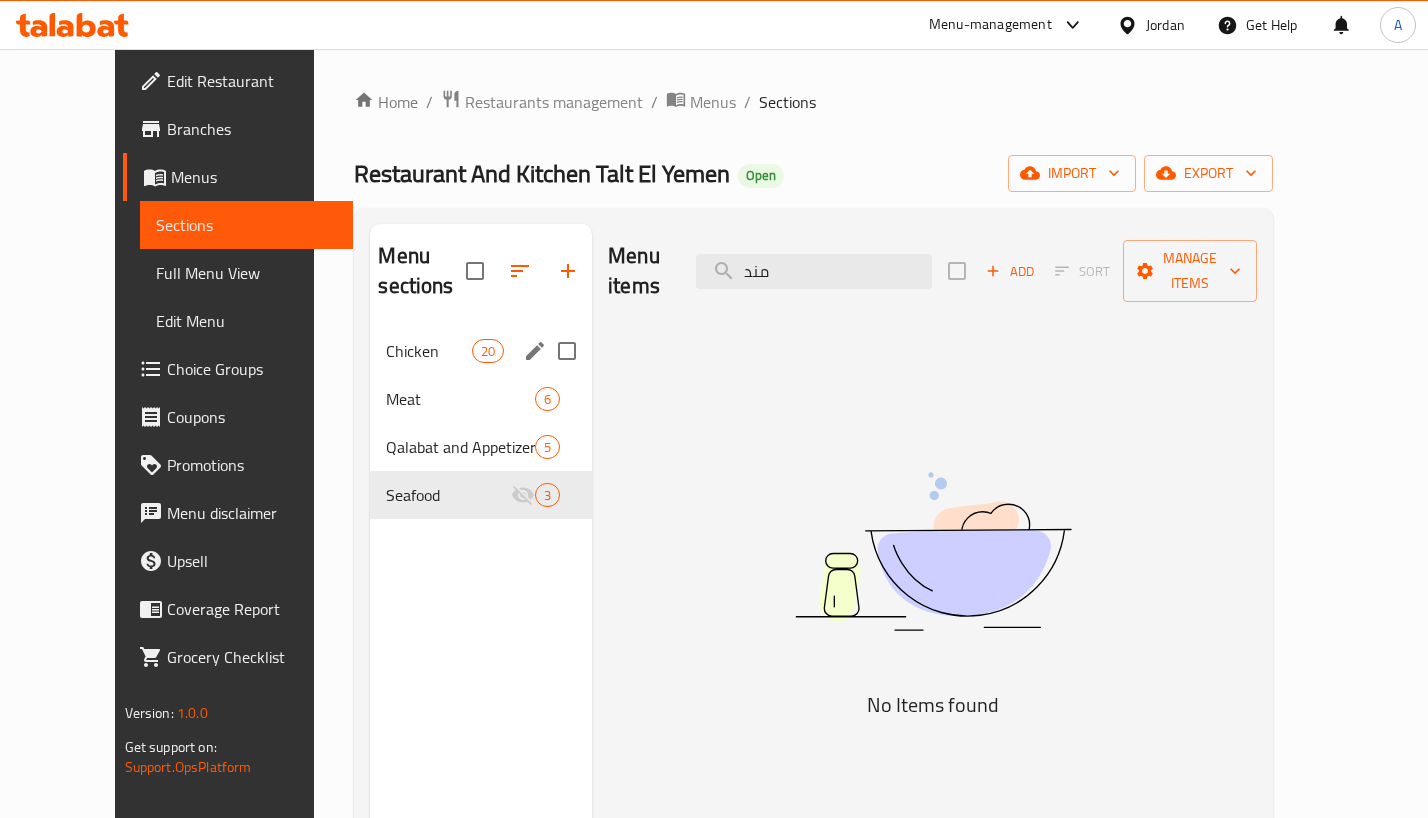 click on "Chicken" at bounding box center [428, 351] 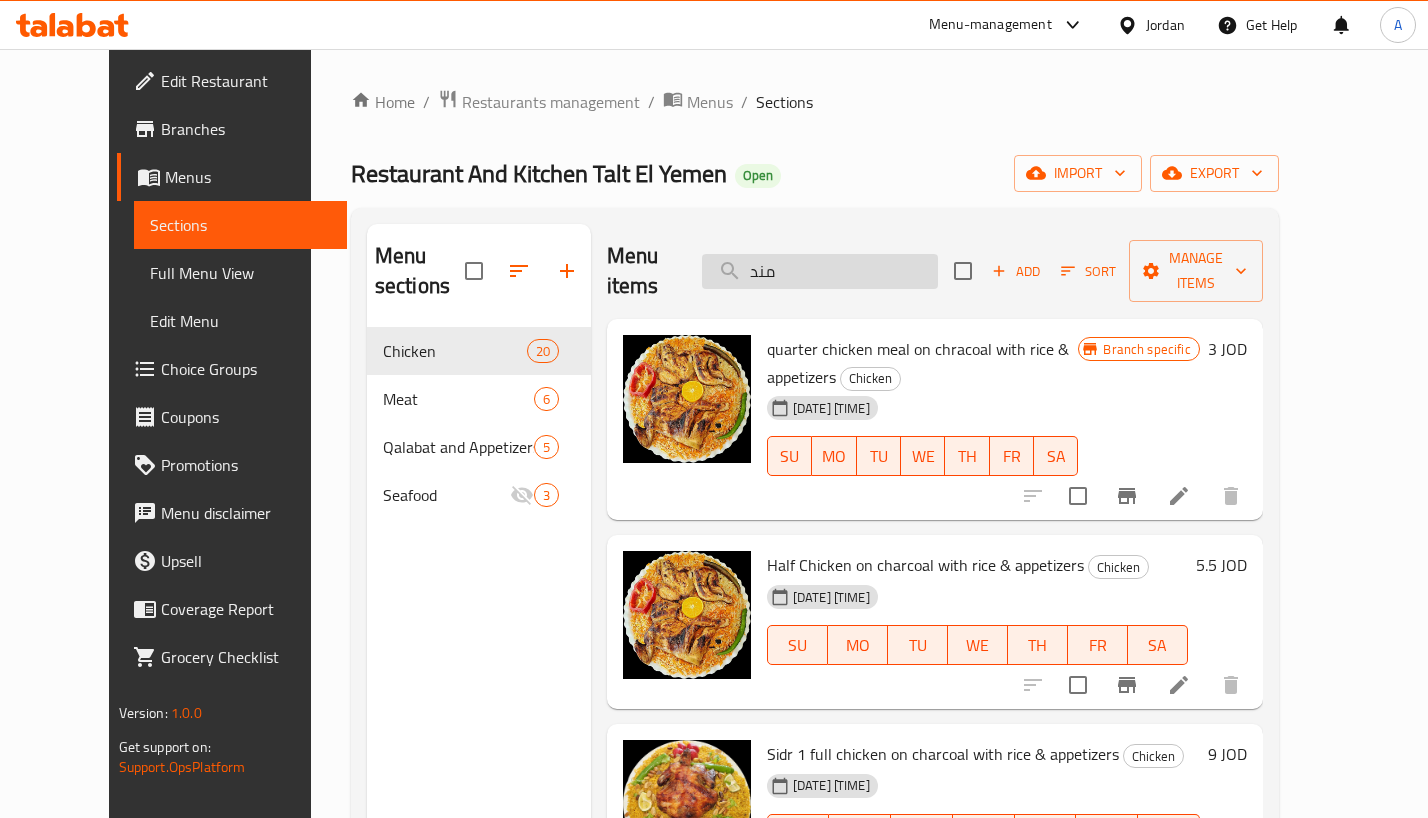click on "مند" at bounding box center (820, 271) 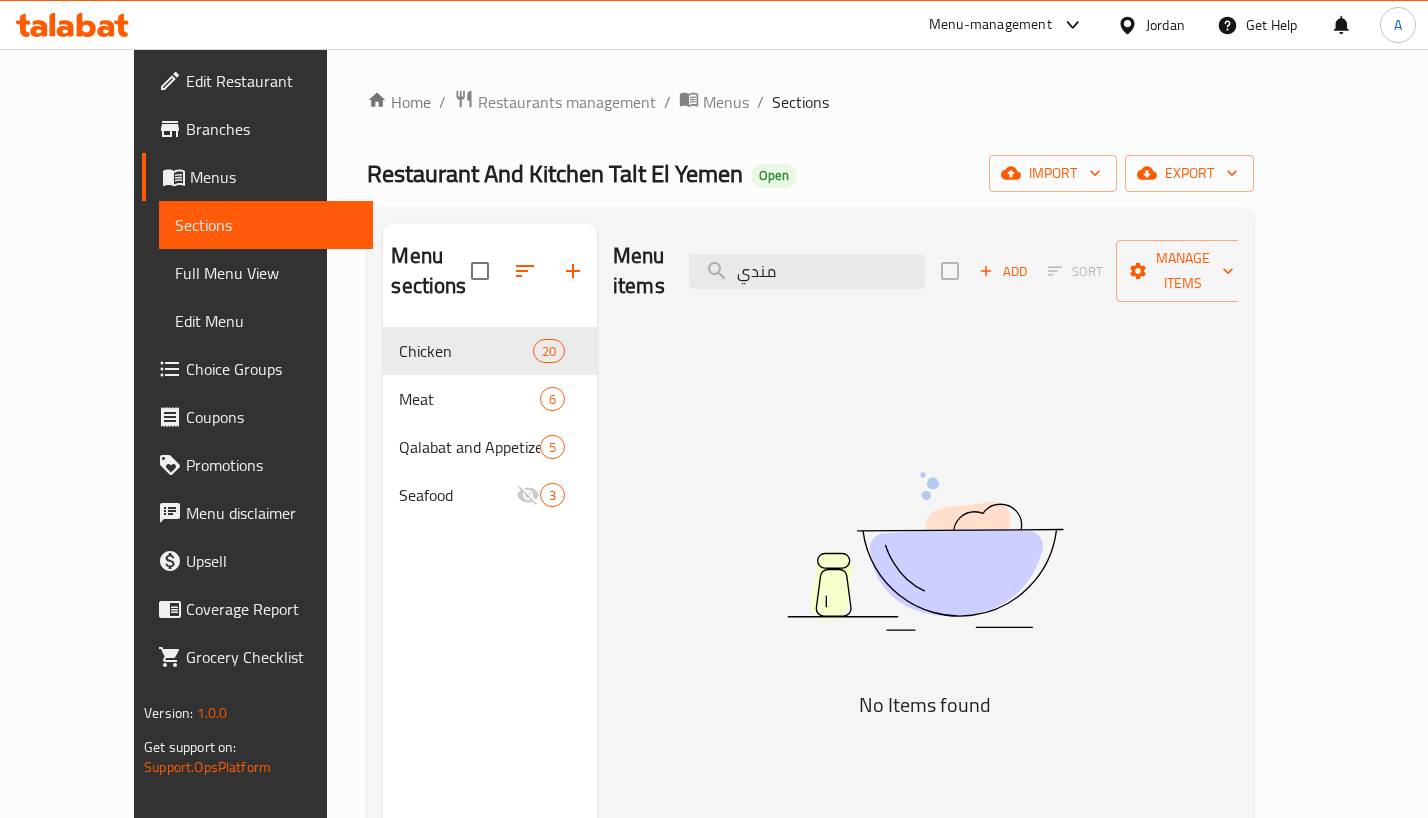 type on "مندي" 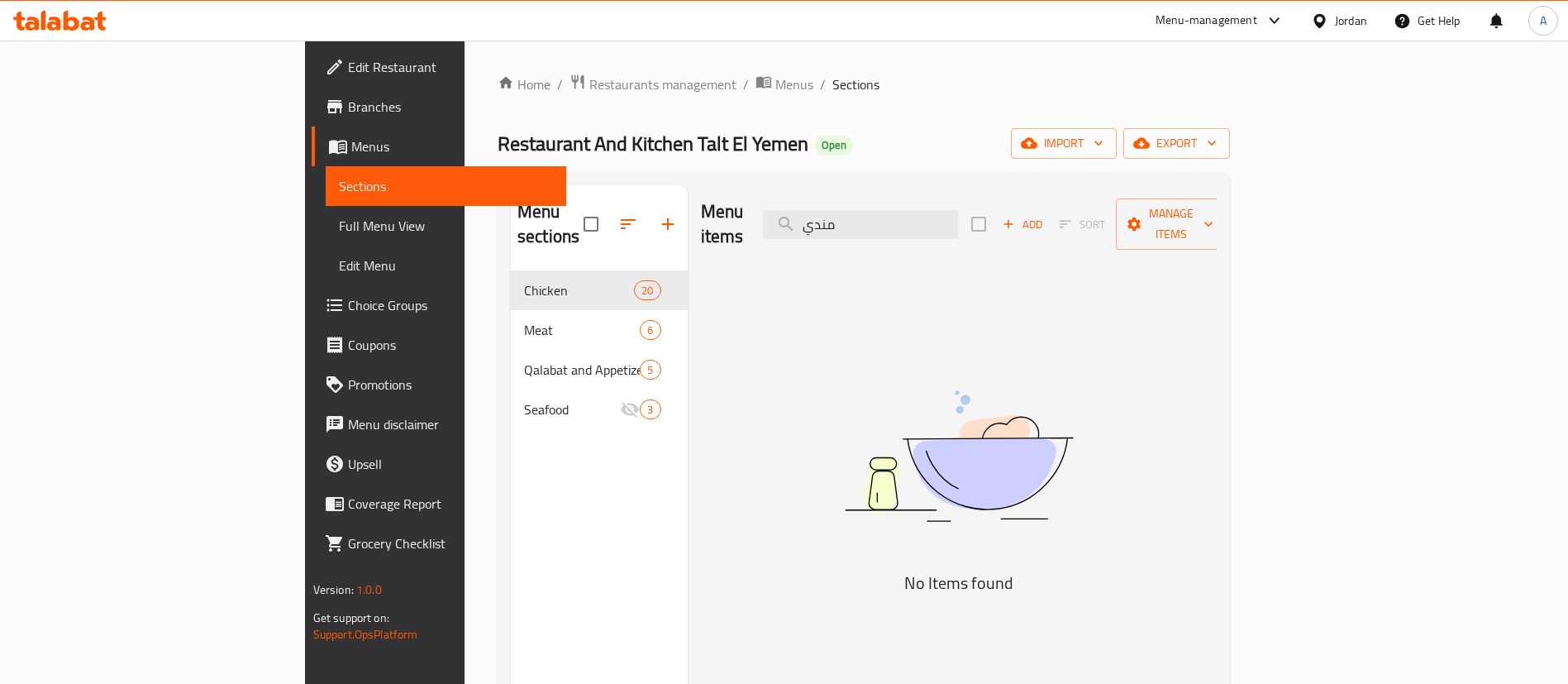 click on "Home / Restaurants management / Menus / Sections Restaurant And Kitchen Talt El Yemen Open import export Menu sections Chicken 20 Meat 6 Qalabat and Appetizers 5 Seafood 3 Menu items مندي Add Sort Manage items No Items found" at bounding box center [864, 478] 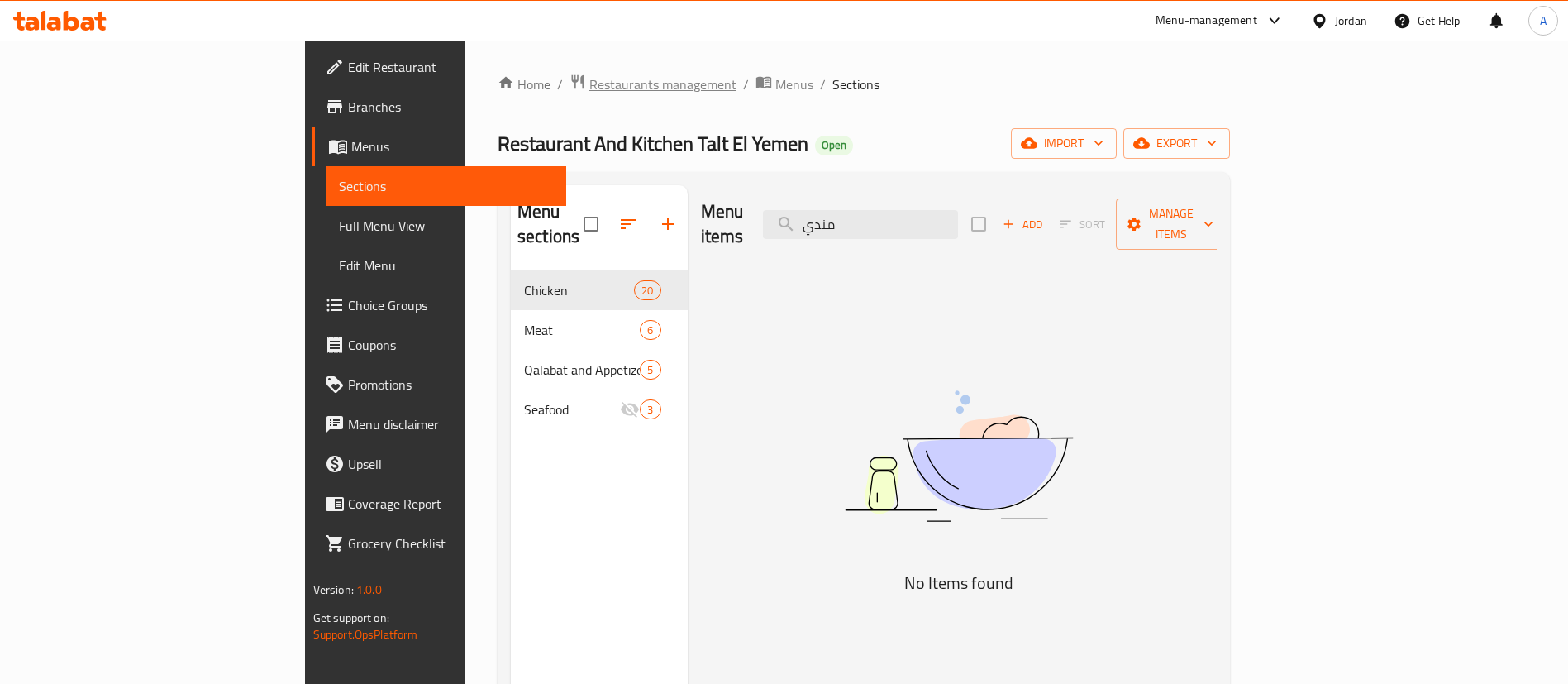 click on "Restaurants management" at bounding box center [663, 84] 